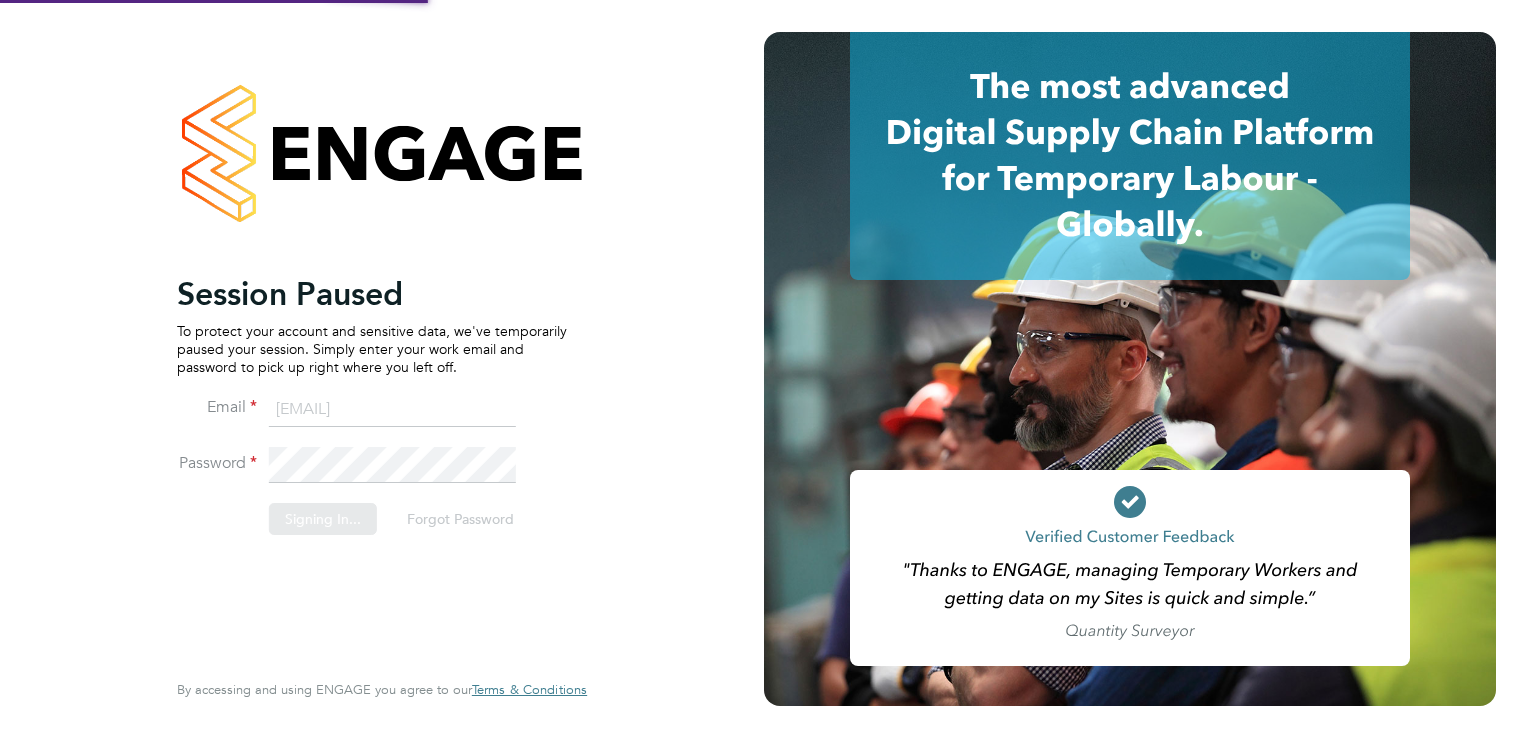 scroll, scrollTop: 0, scrollLeft: 0, axis: both 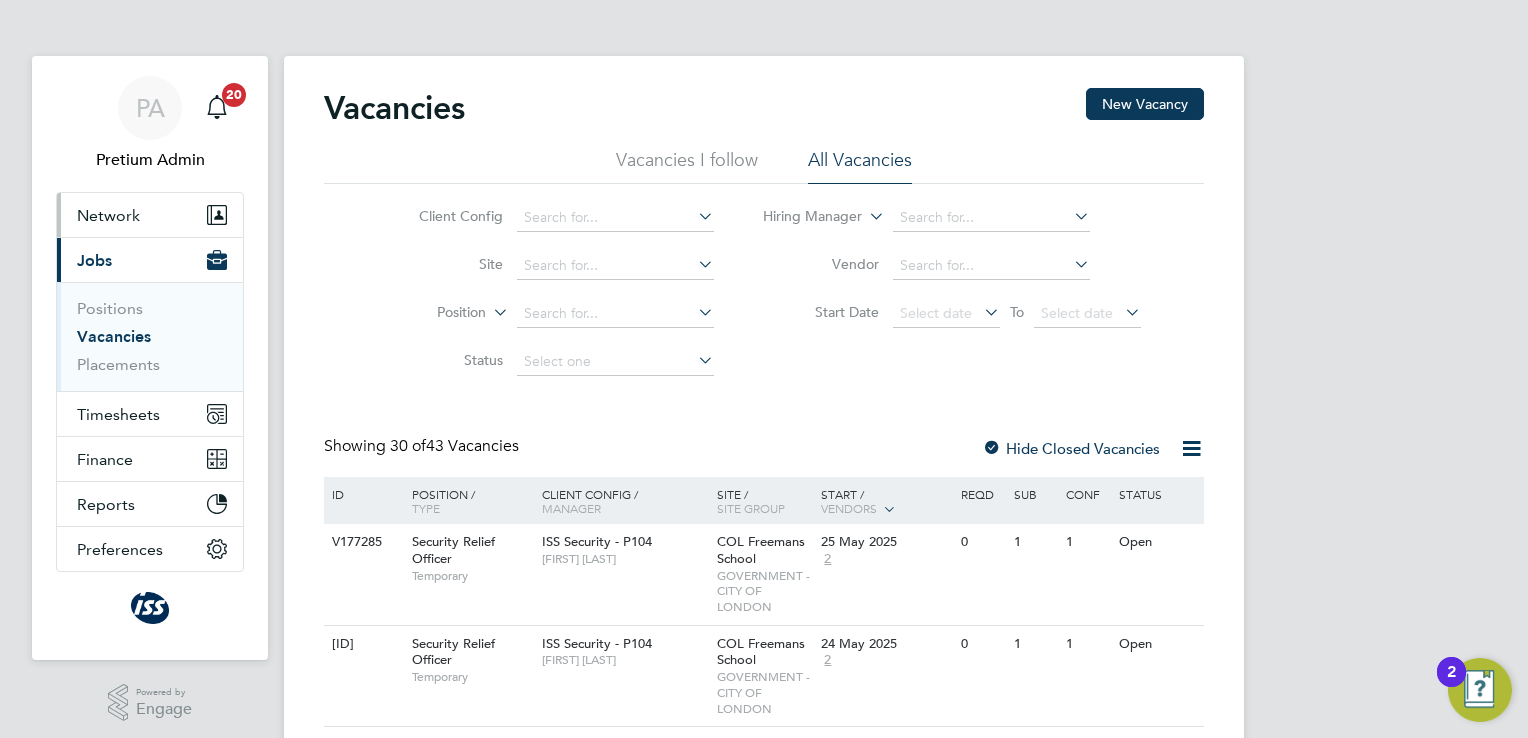 click on "Network" at bounding box center (108, 215) 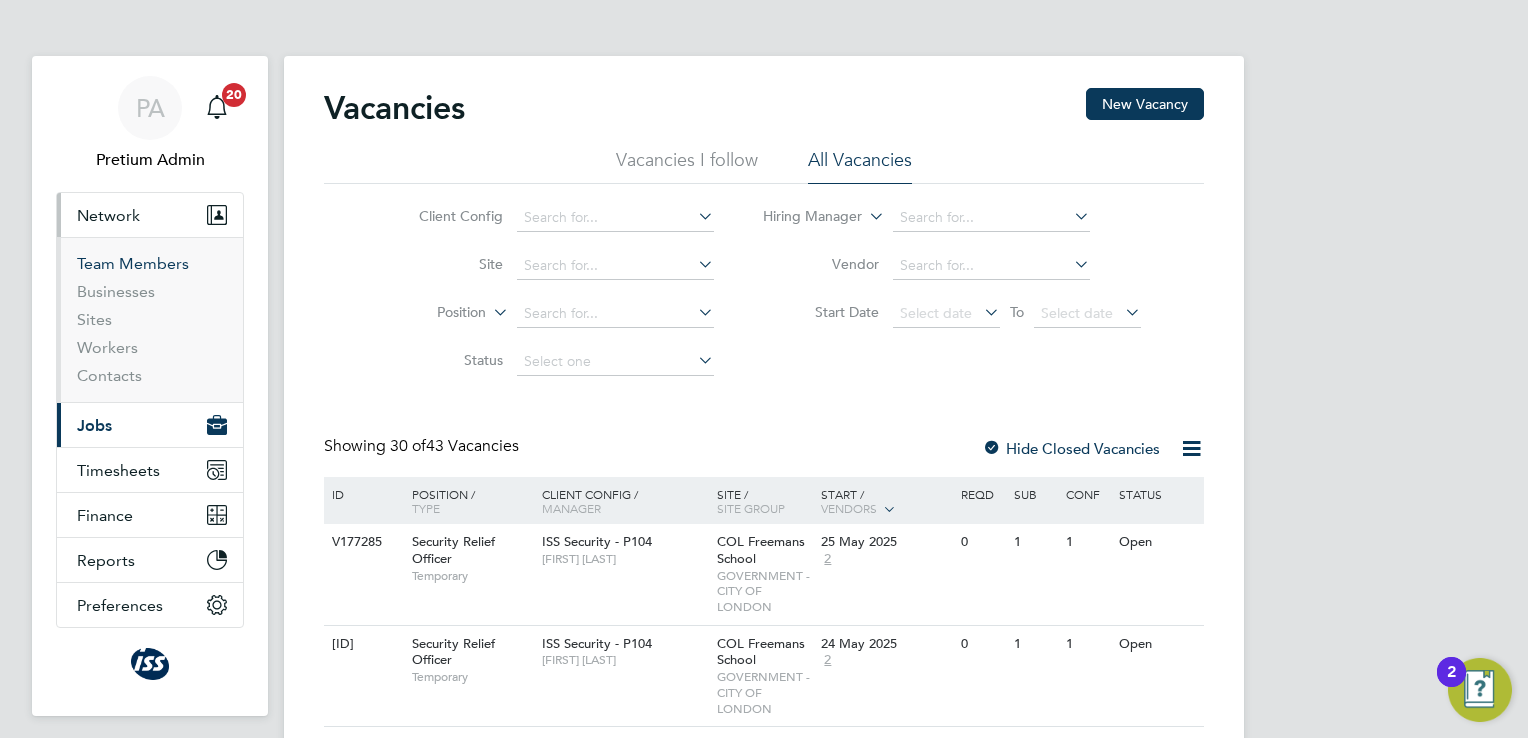 click on "Team Members" at bounding box center [133, 263] 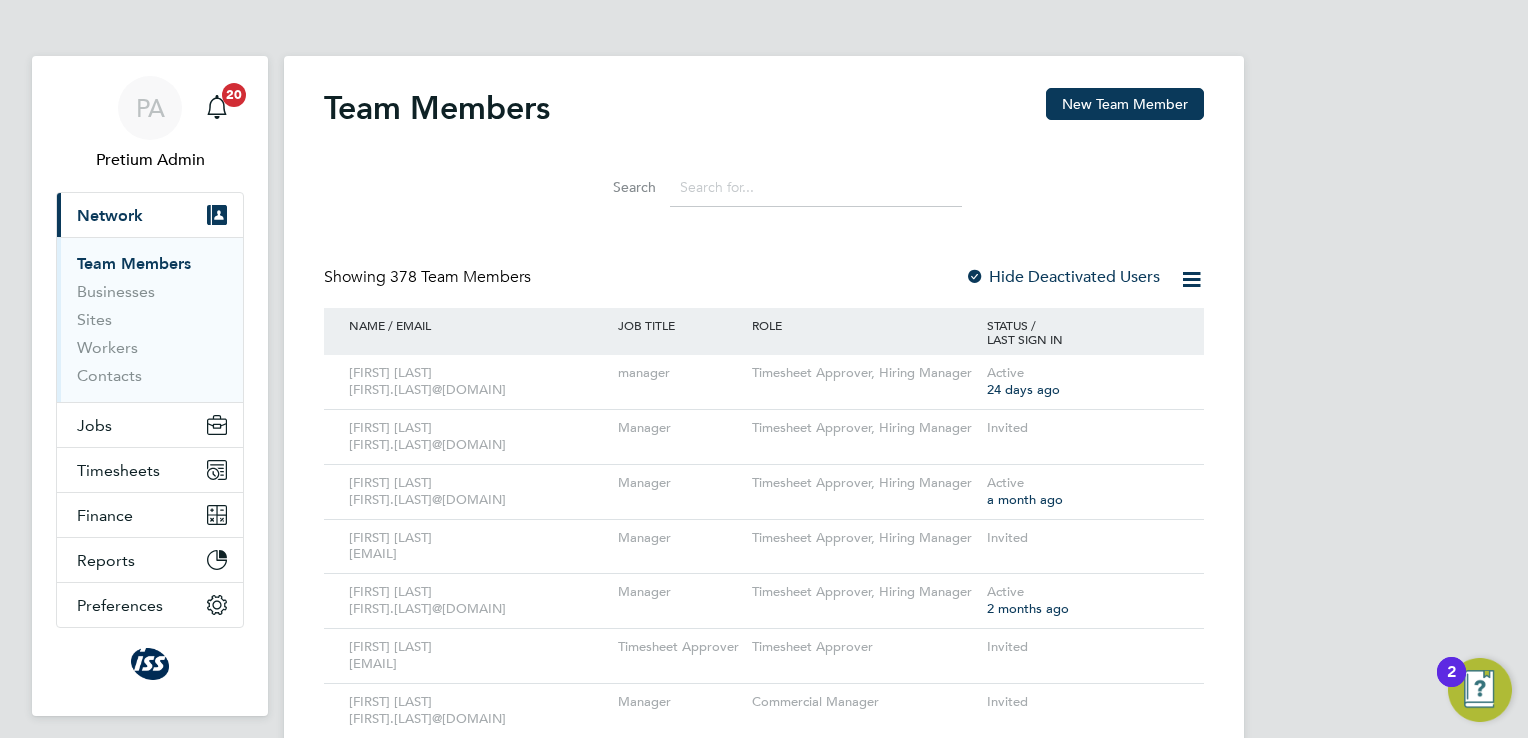 click 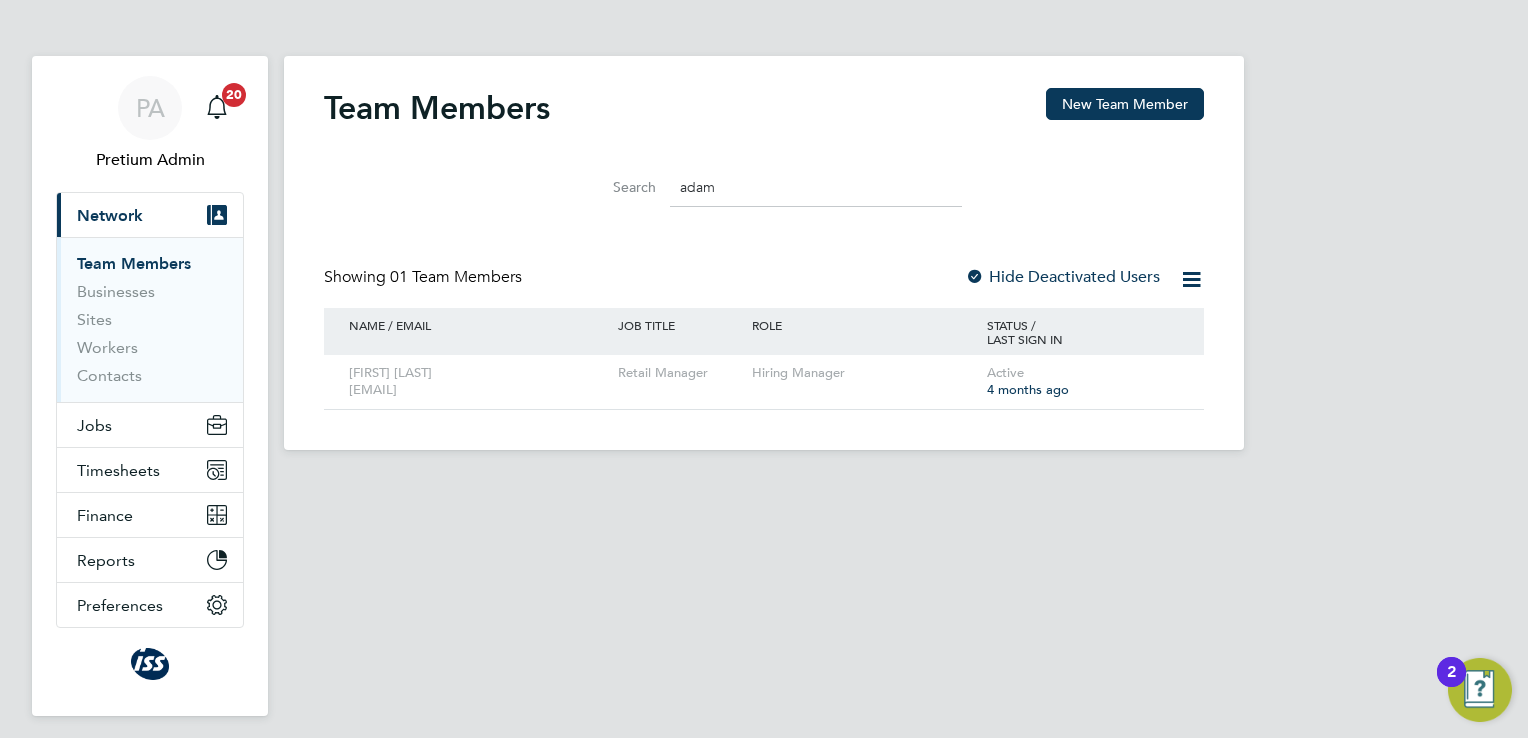 click 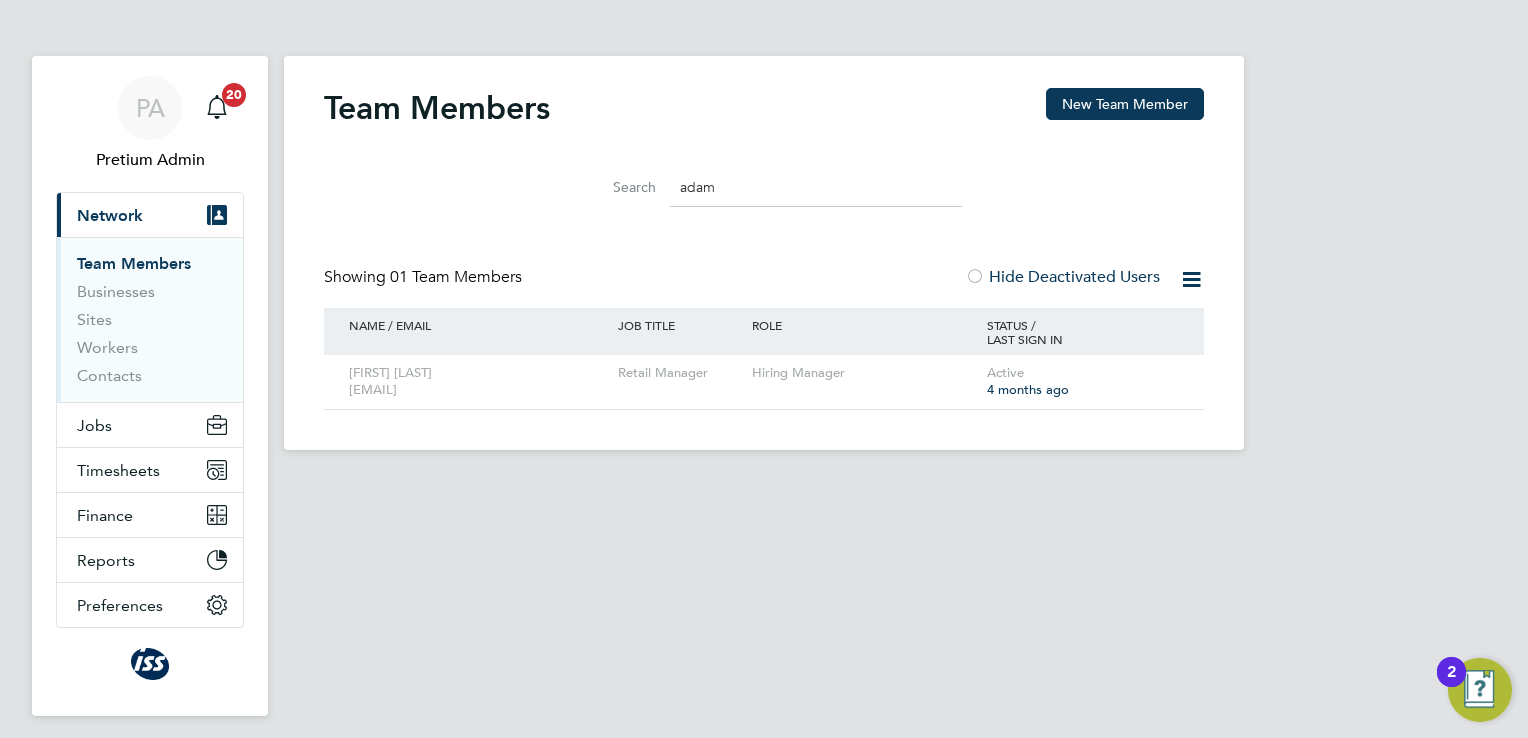 click on "adam" 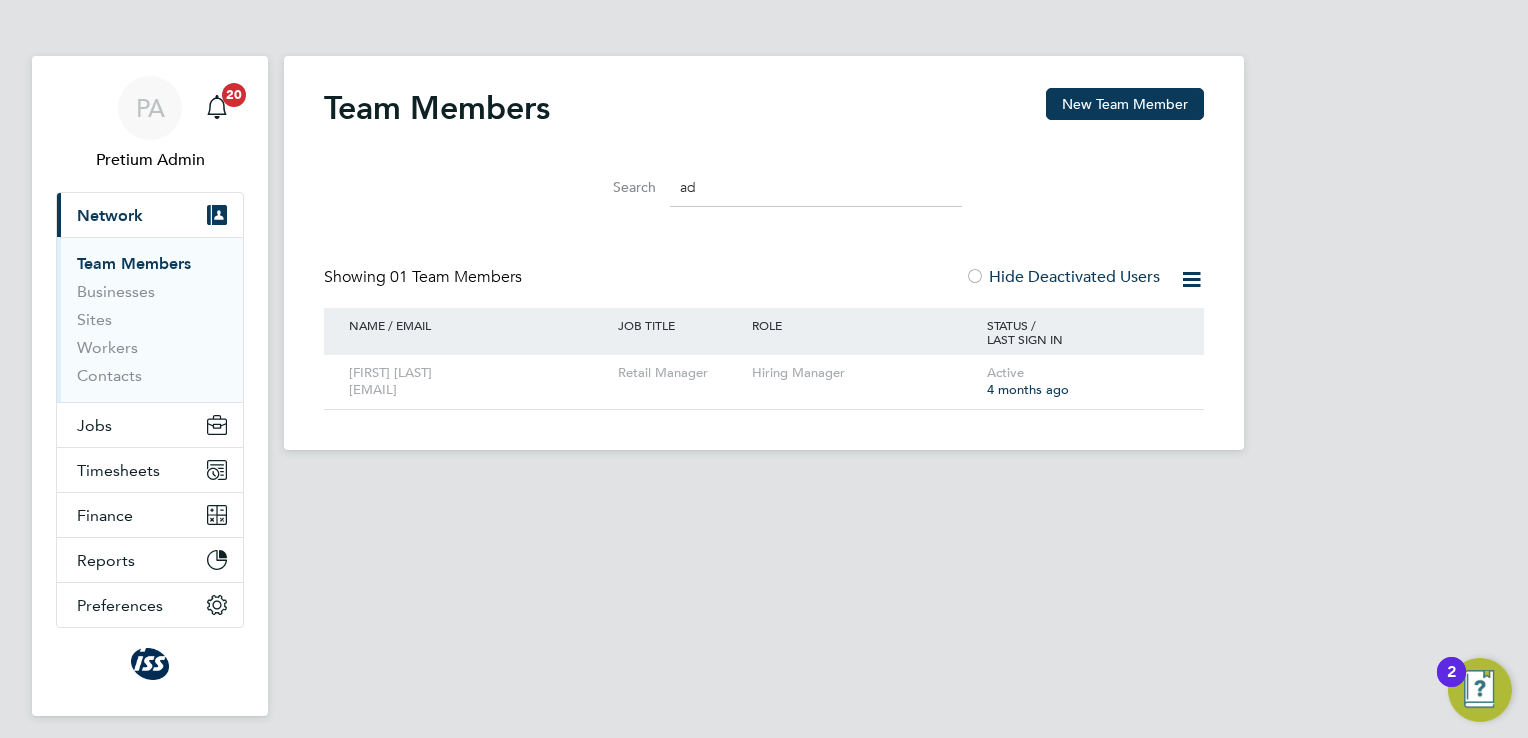 type on "a" 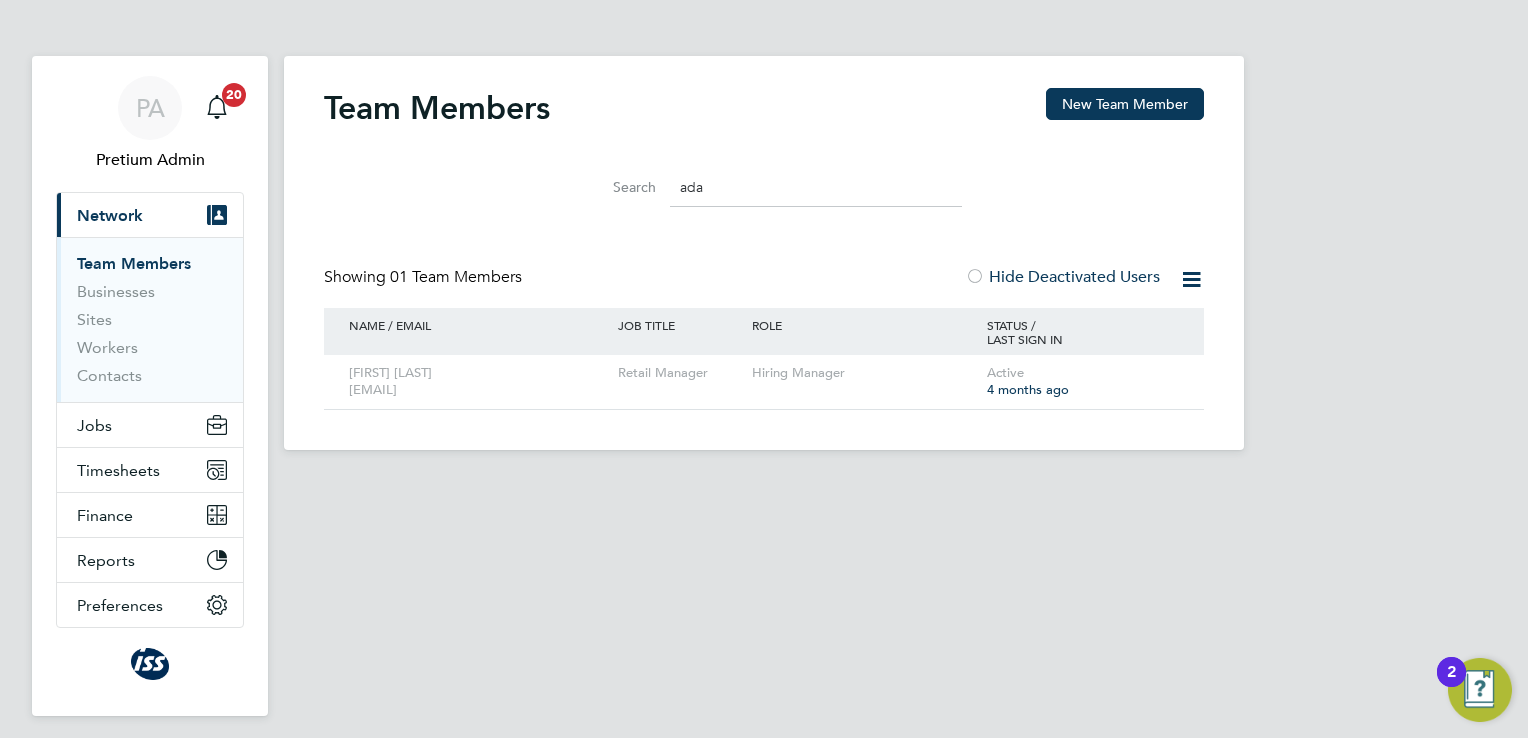 type on "adam" 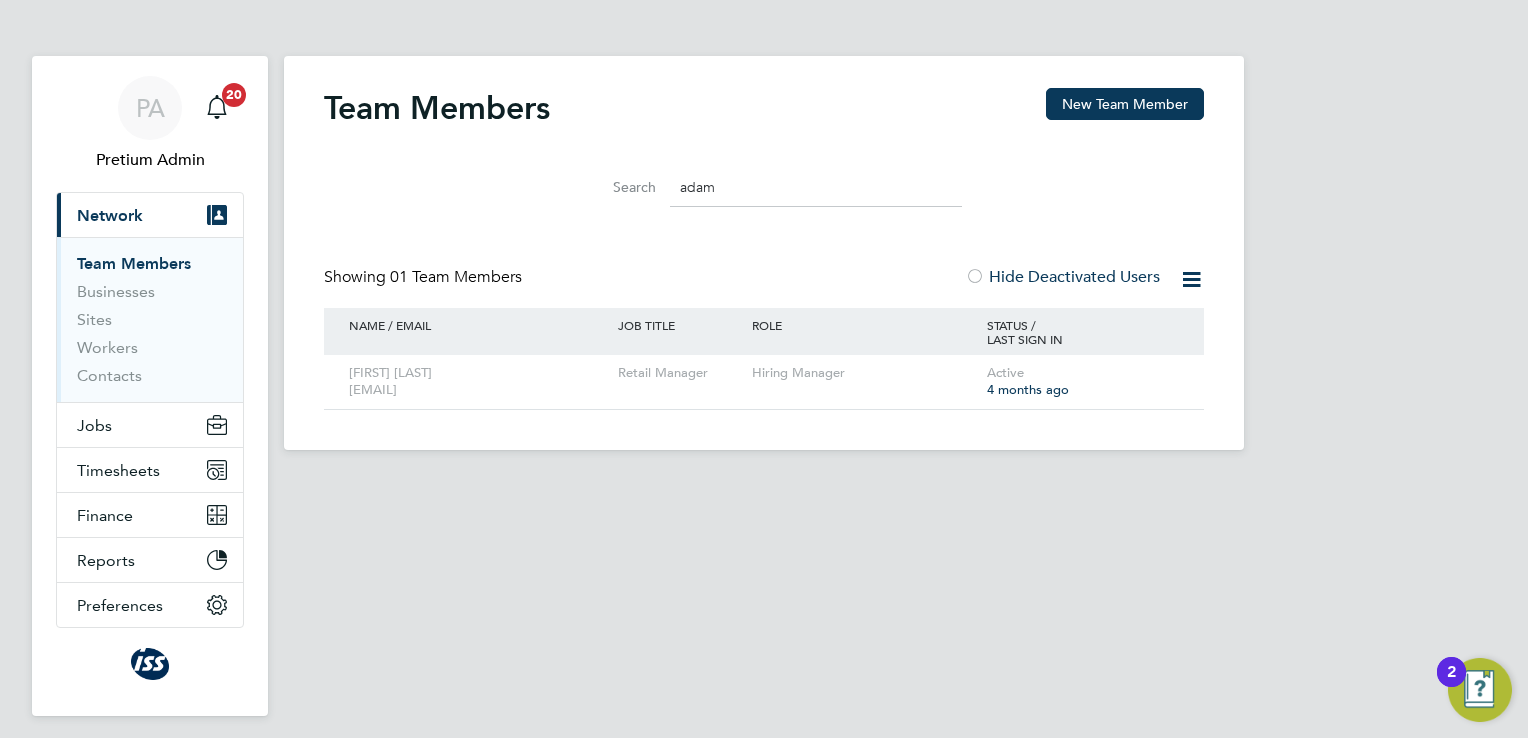 click 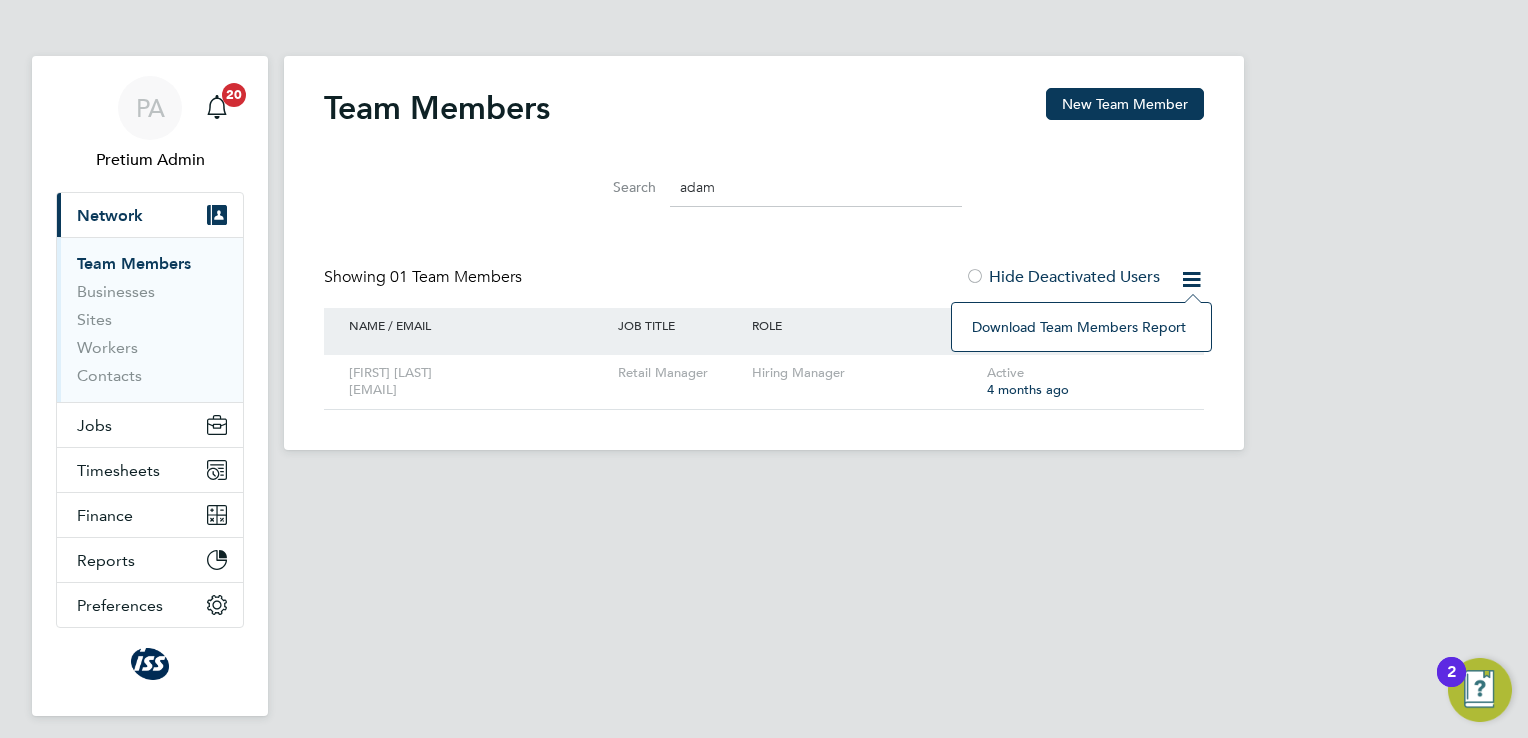 click on "Search   [FIRST]" 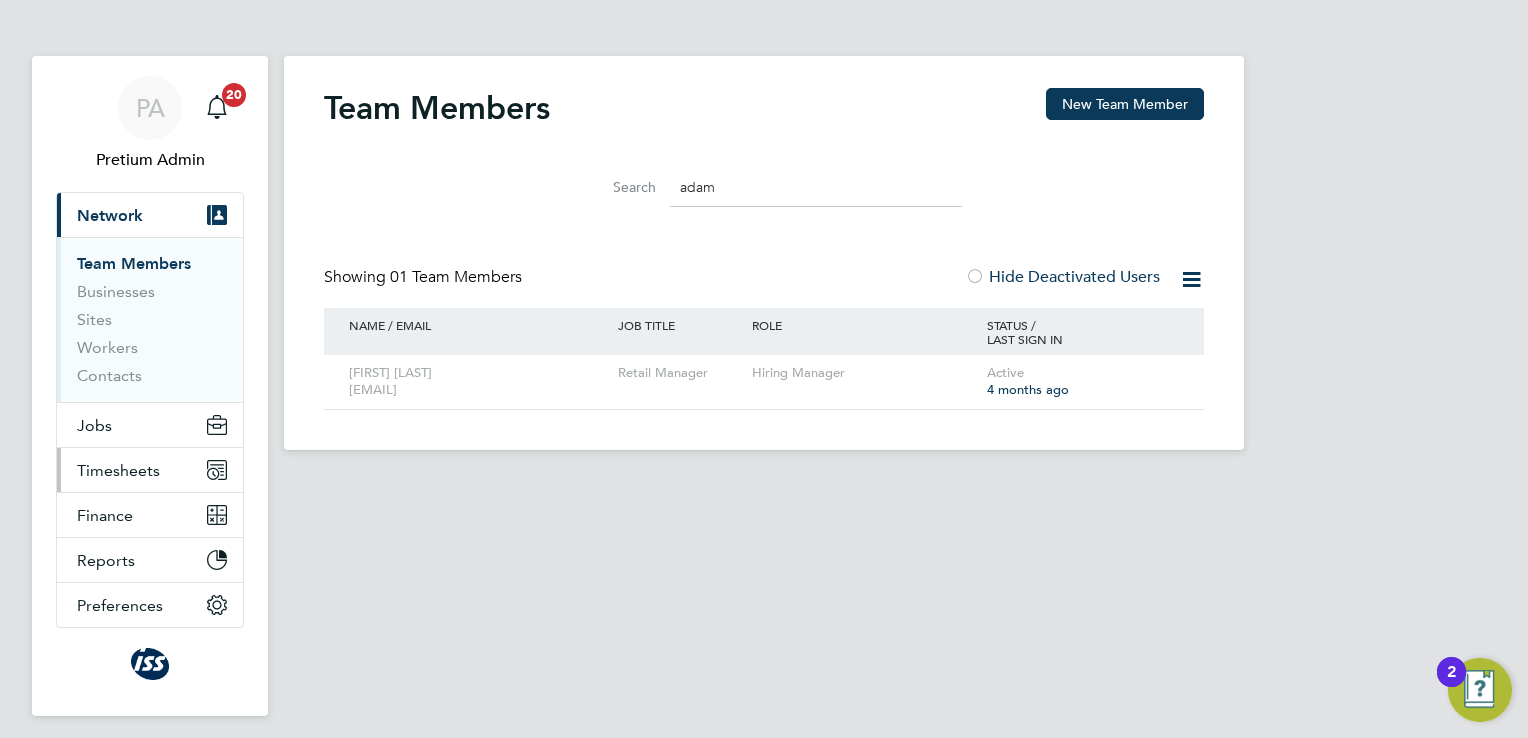 click on "Timesheets" at bounding box center (118, 470) 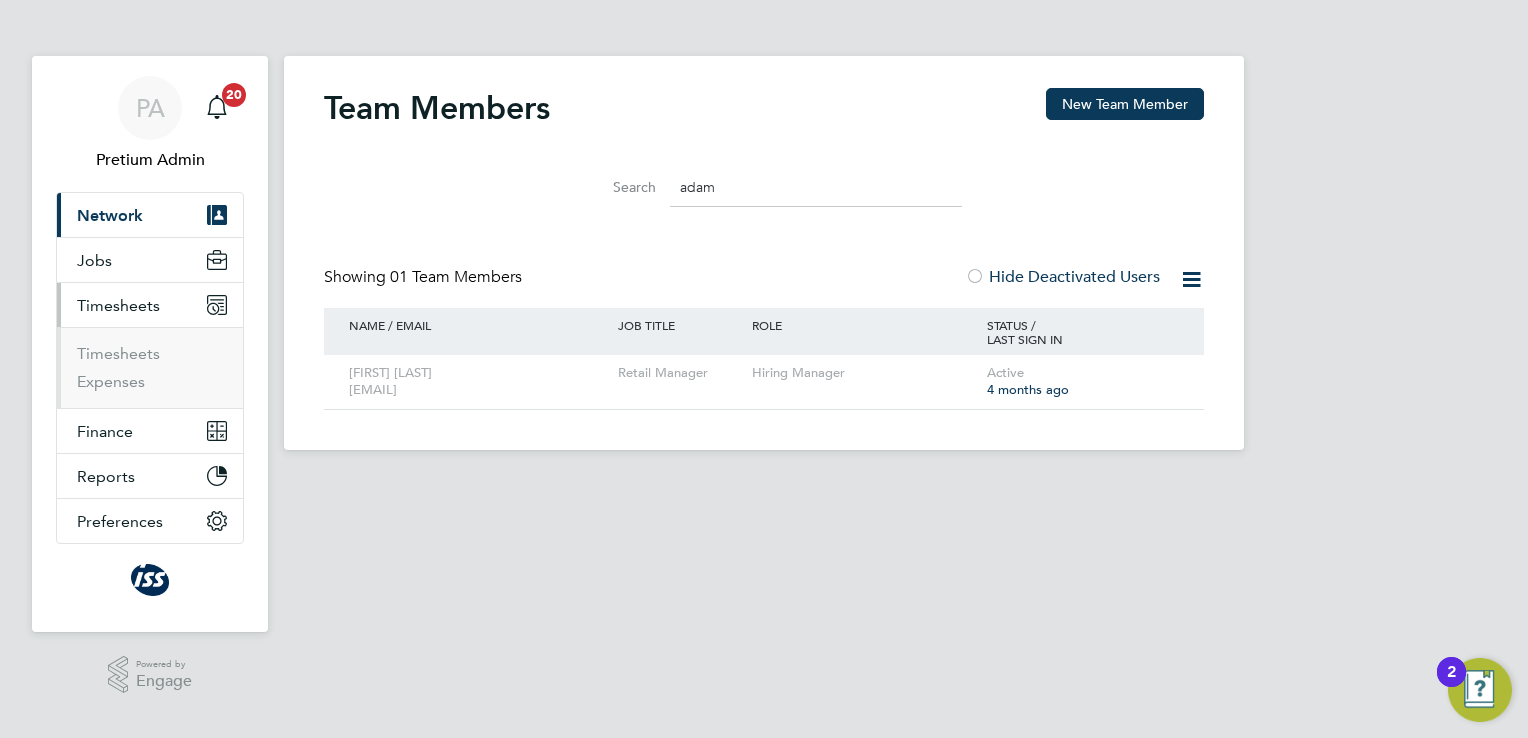 click on "Timesheets" at bounding box center (118, 305) 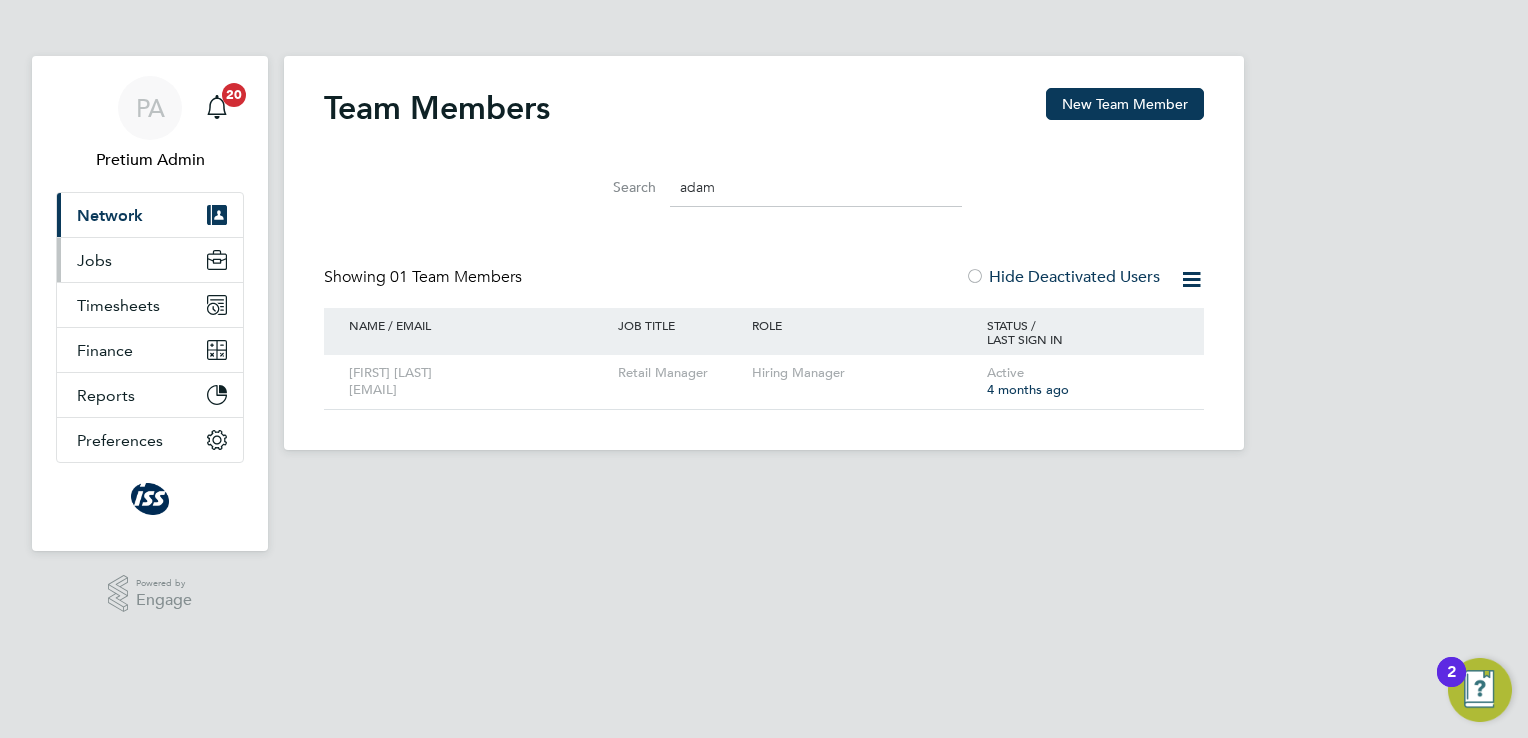 click on "Jobs" at bounding box center (94, 260) 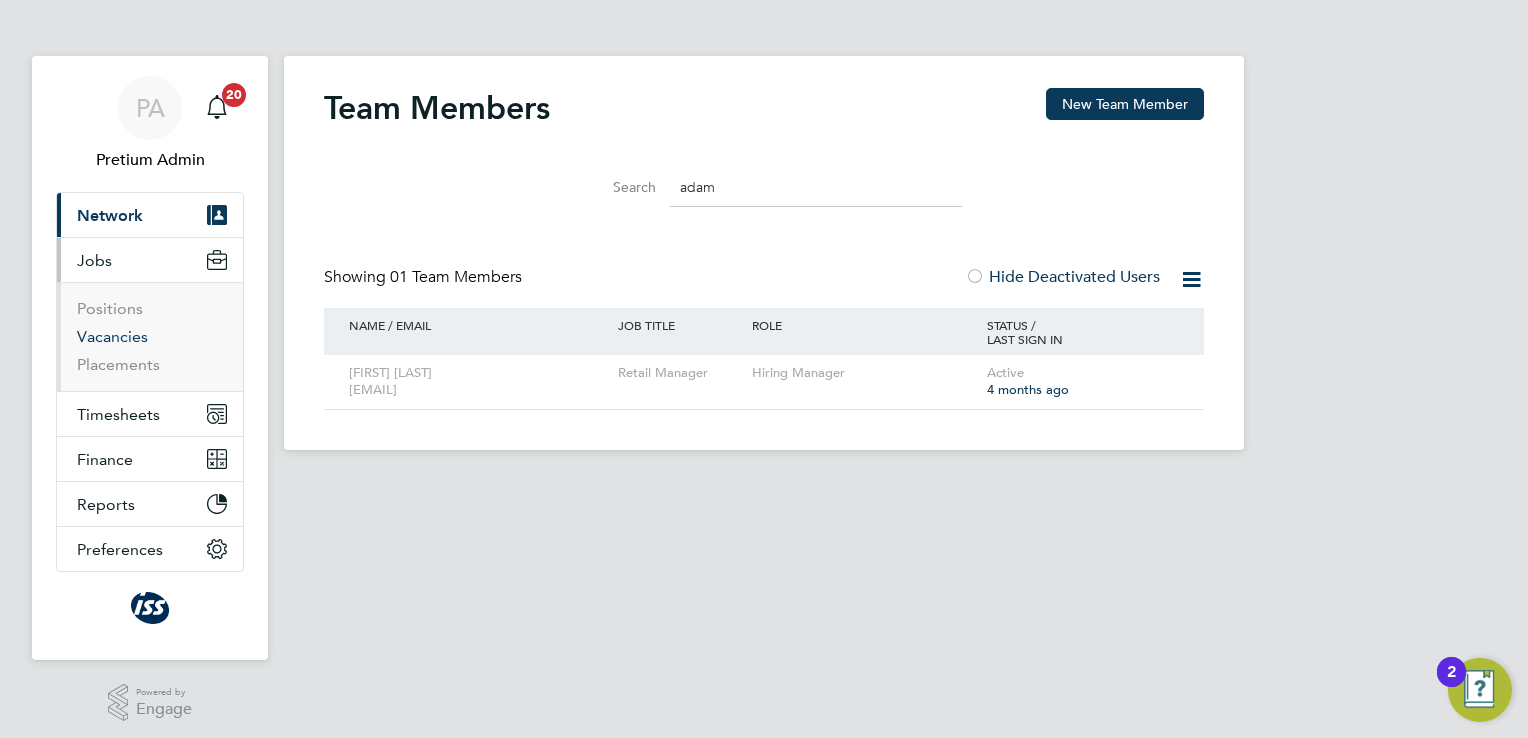 click on "Vacancies" at bounding box center [112, 336] 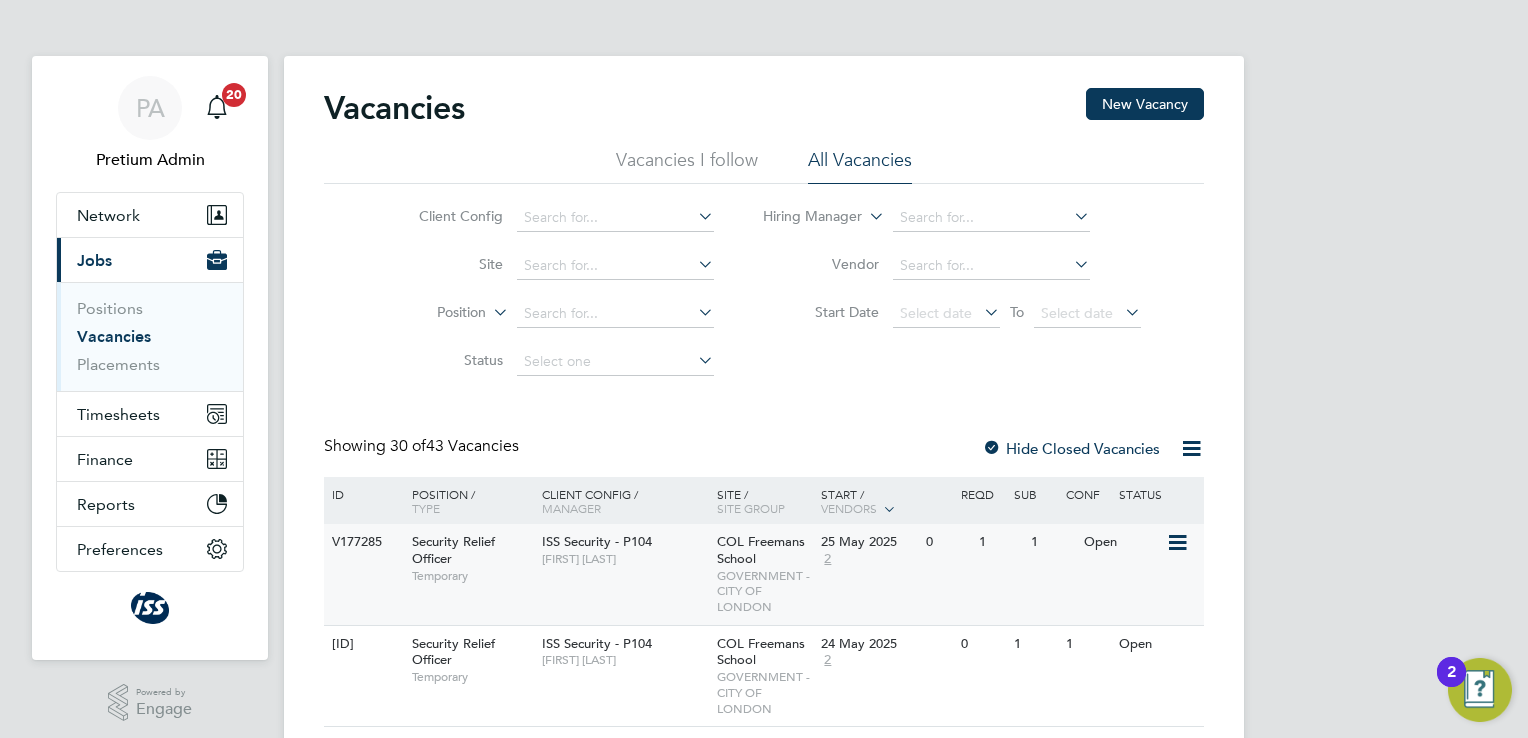 click on "Security Relief Officer   Temporary" 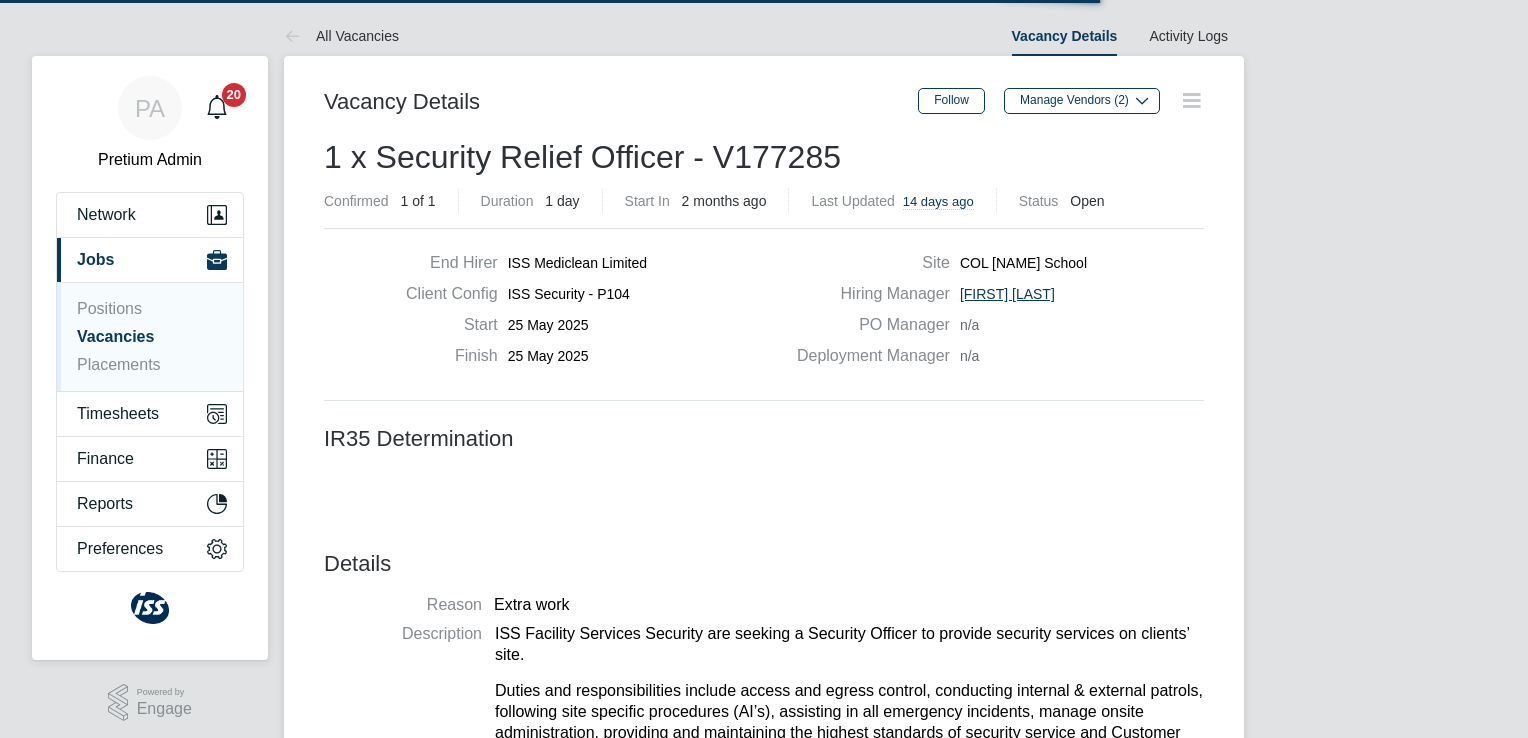 scroll, scrollTop: 0, scrollLeft: 0, axis: both 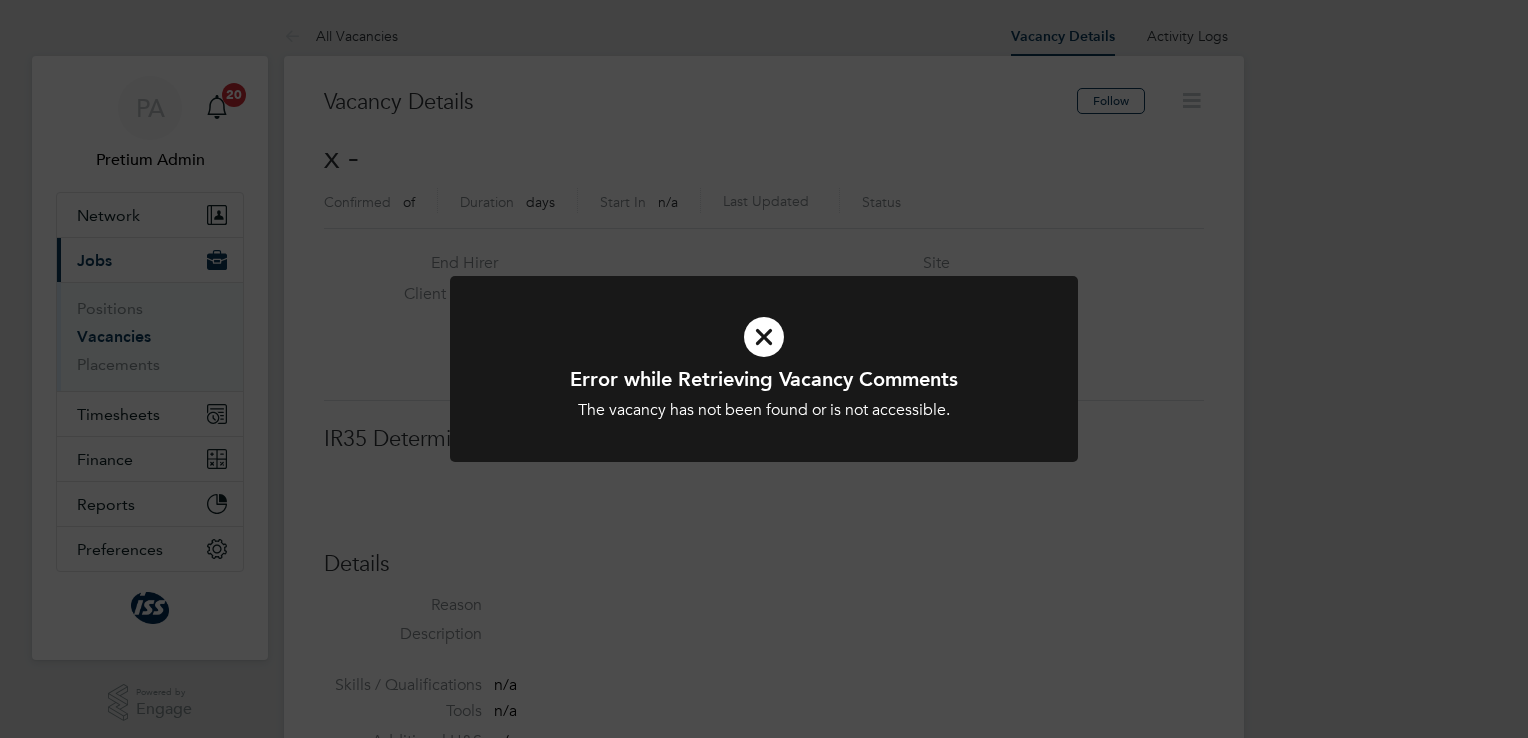 click on "Error while Retrieving Vacancy Comments The vacancy has not been found or is not accessible. Cancel Okay" 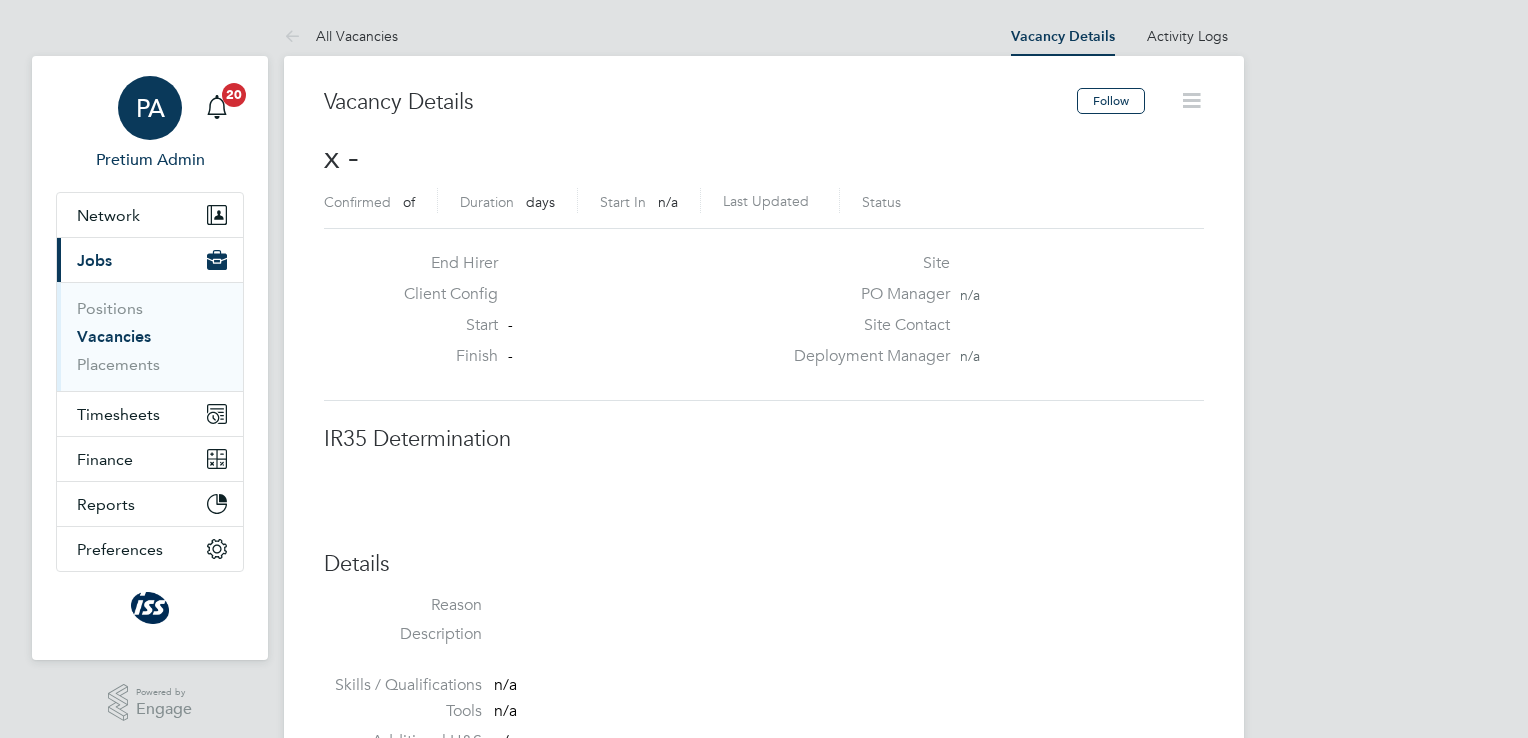 click on "PA" at bounding box center [150, 108] 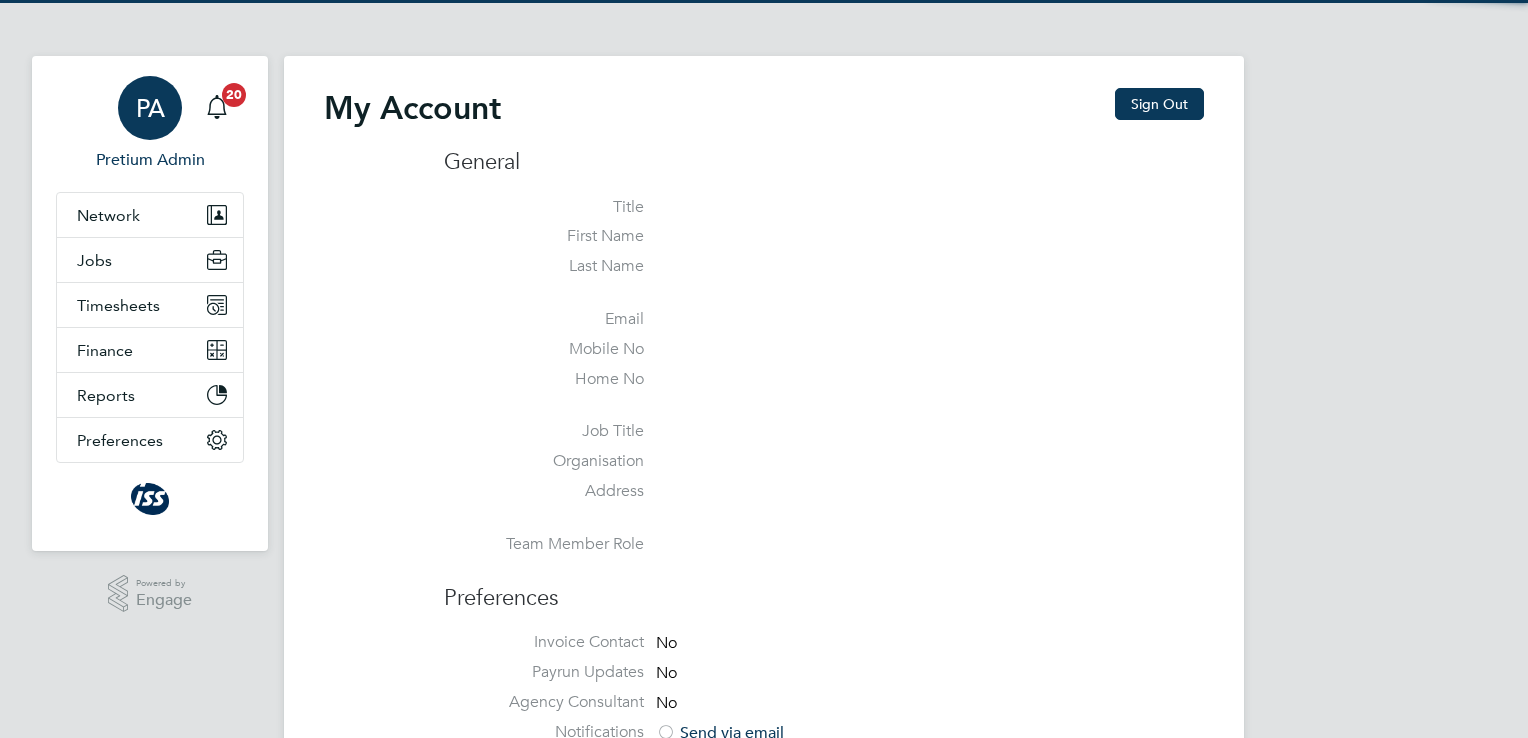 type on "account.support@pretiumresourcing.co.uk" 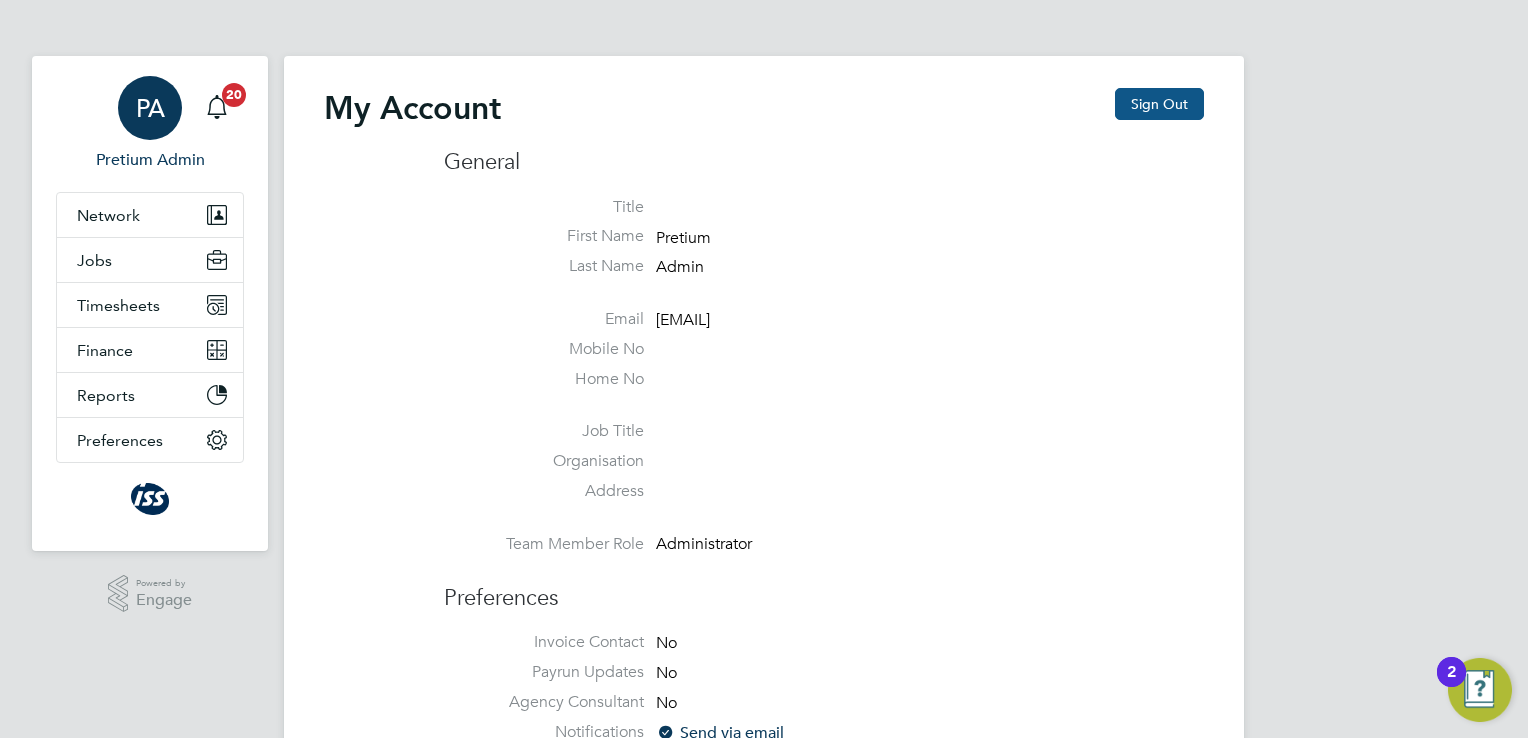 click on "Sign Out" at bounding box center [1159, 104] 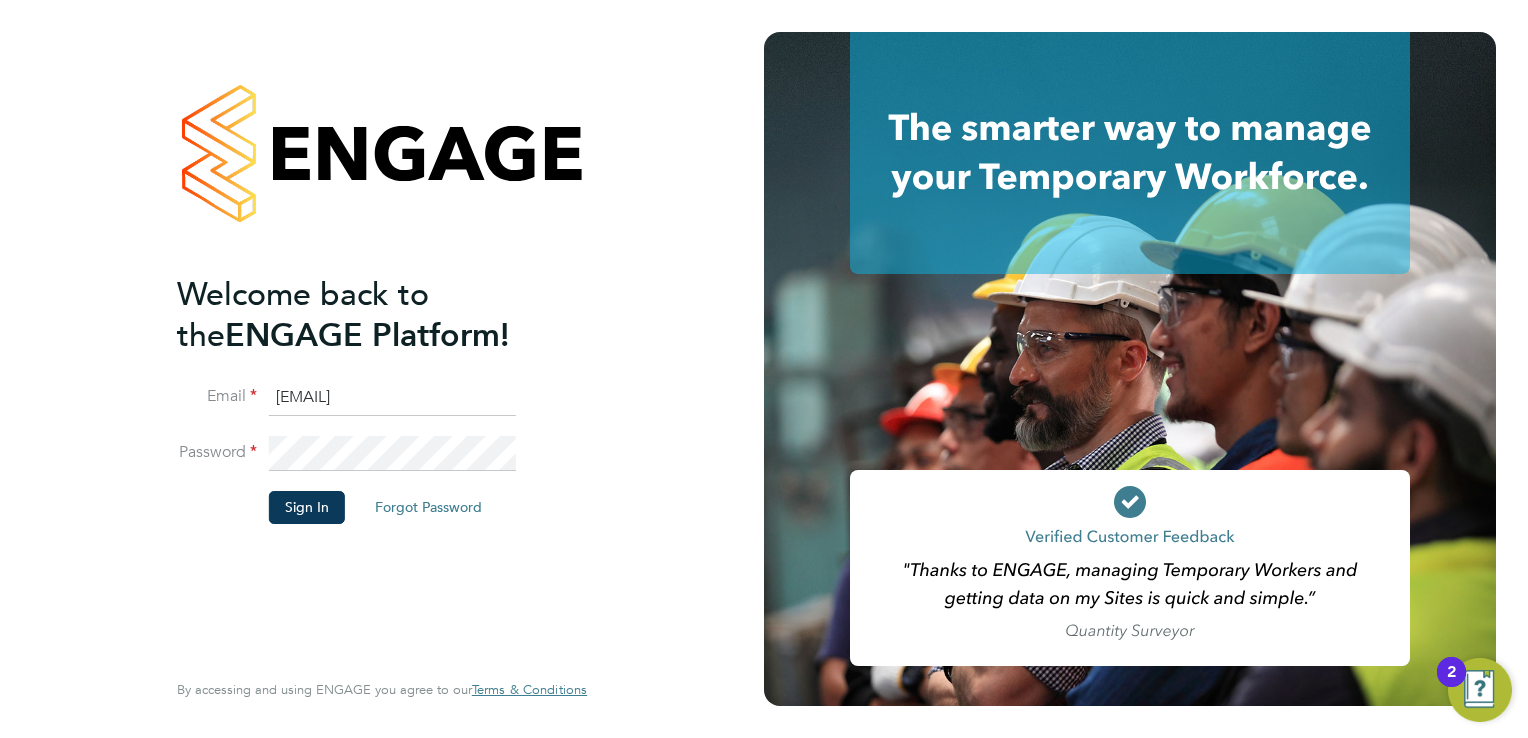click on "account.support@pretiumresourcing.co.uk" 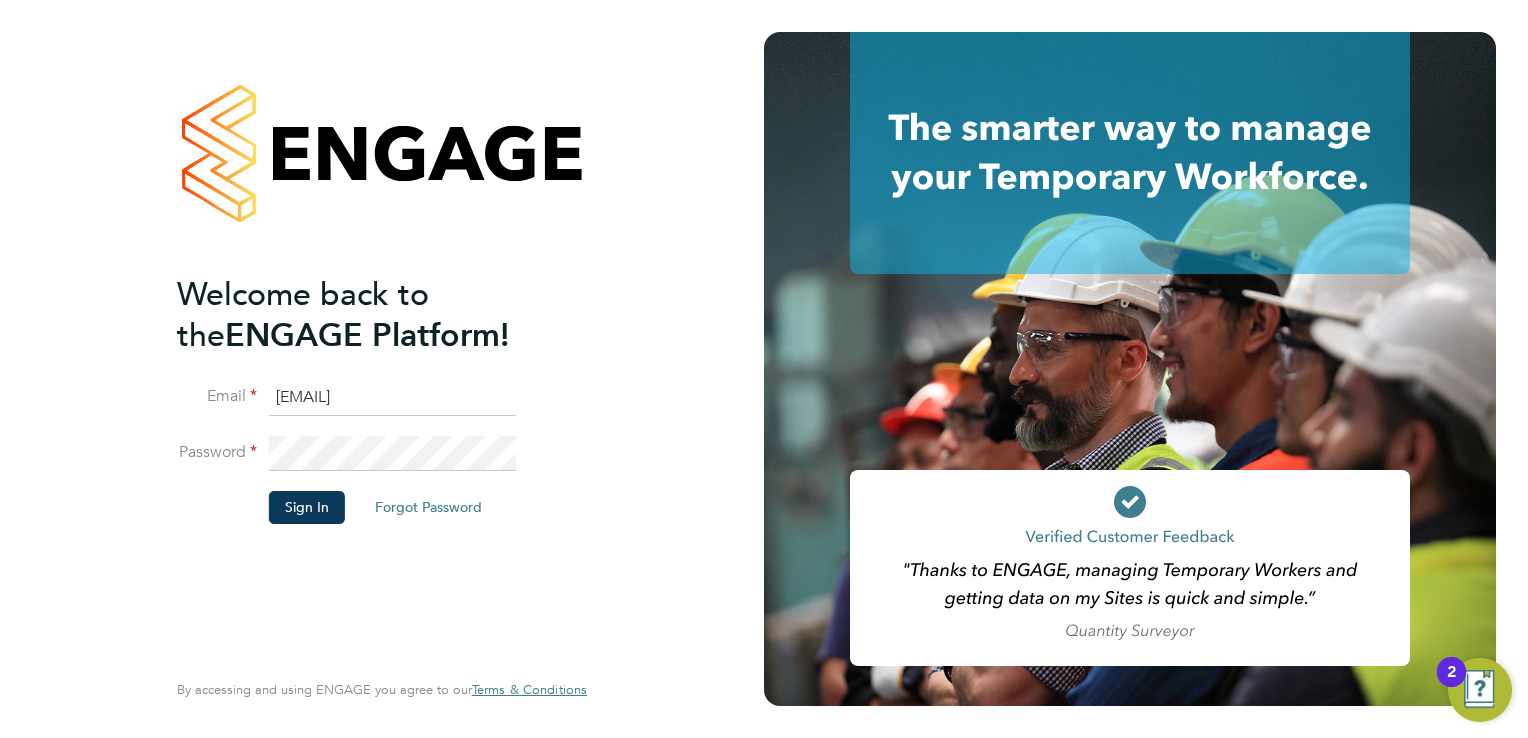 type on "iss@pretiumresourcing.co.uk" 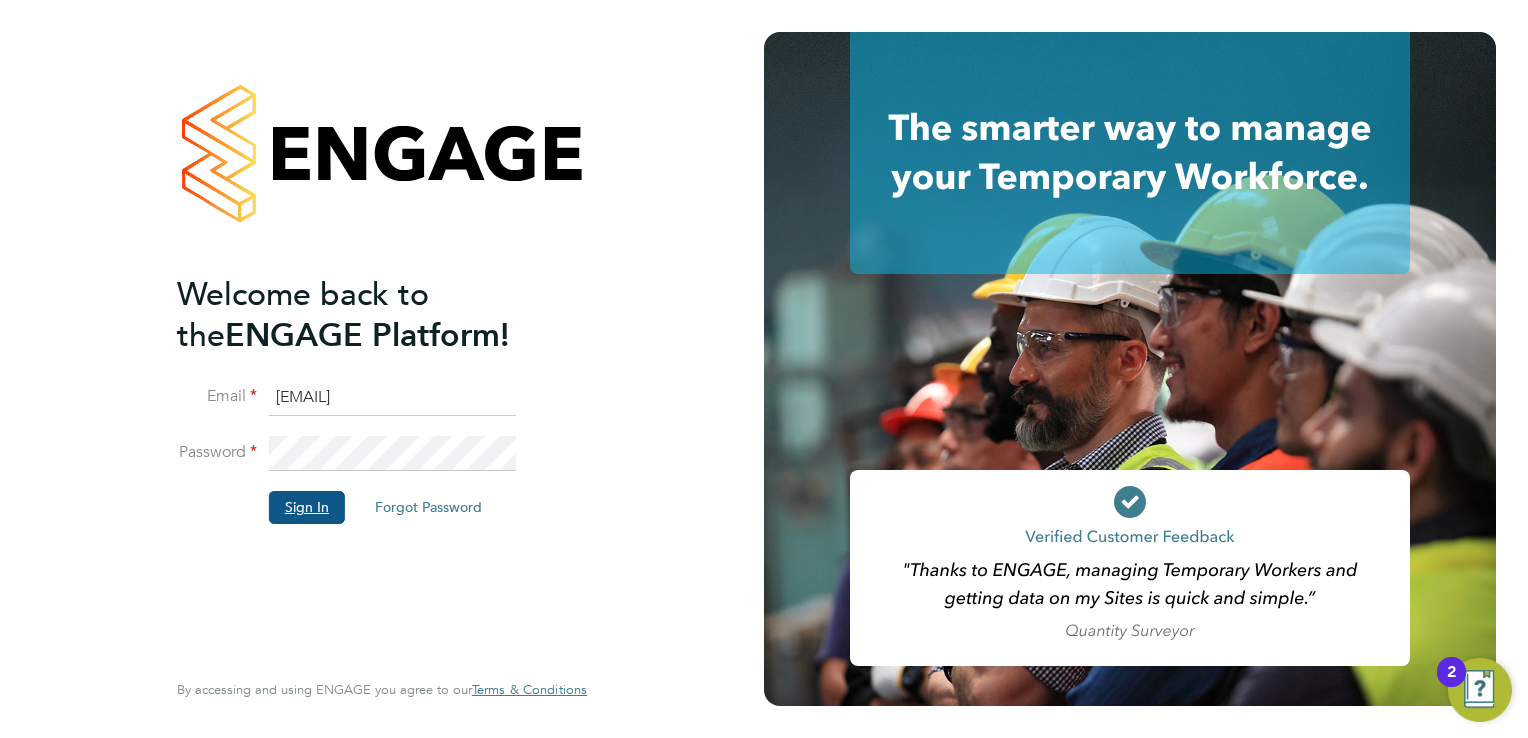 click on "Sign In" 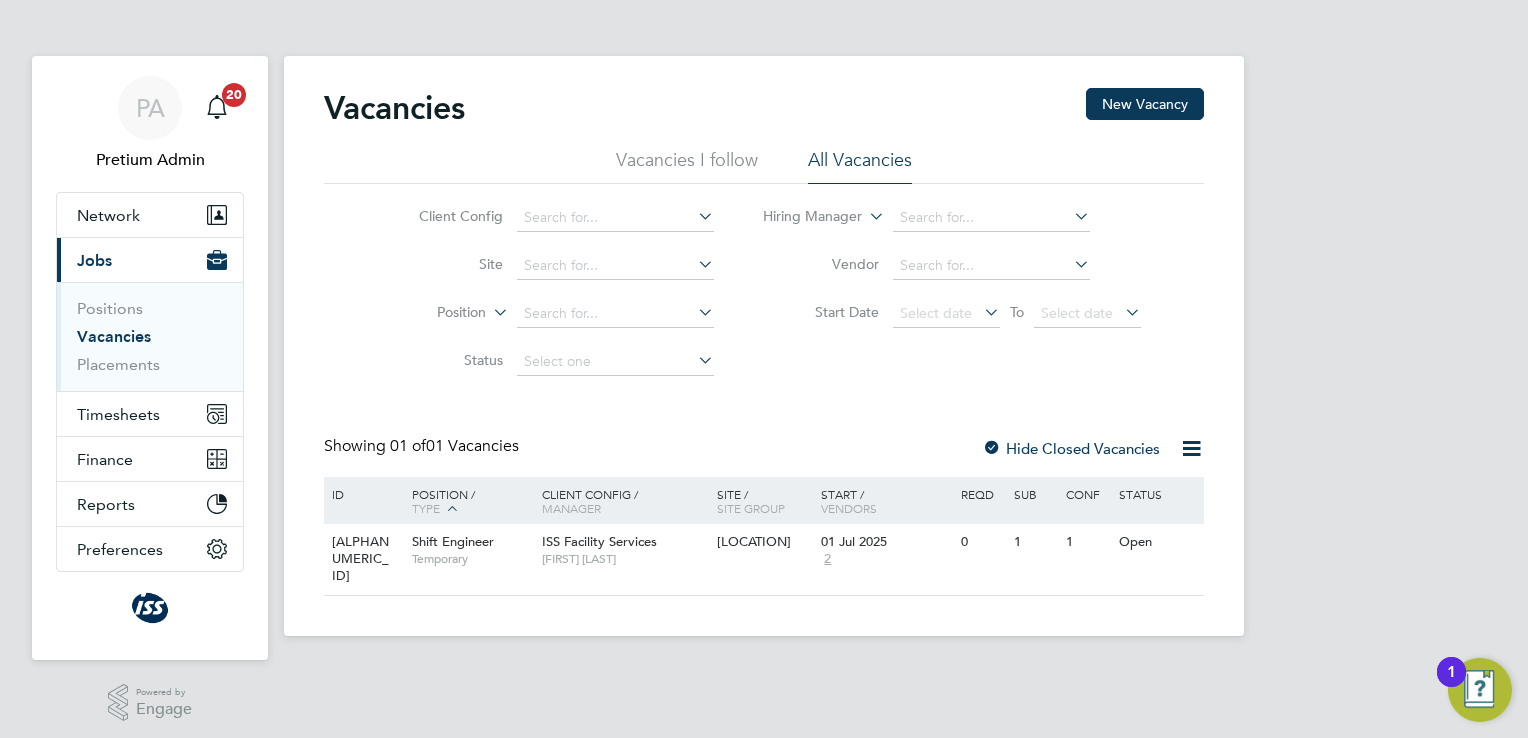 scroll, scrollTop: 0, scrollLeft: 0, axis: both 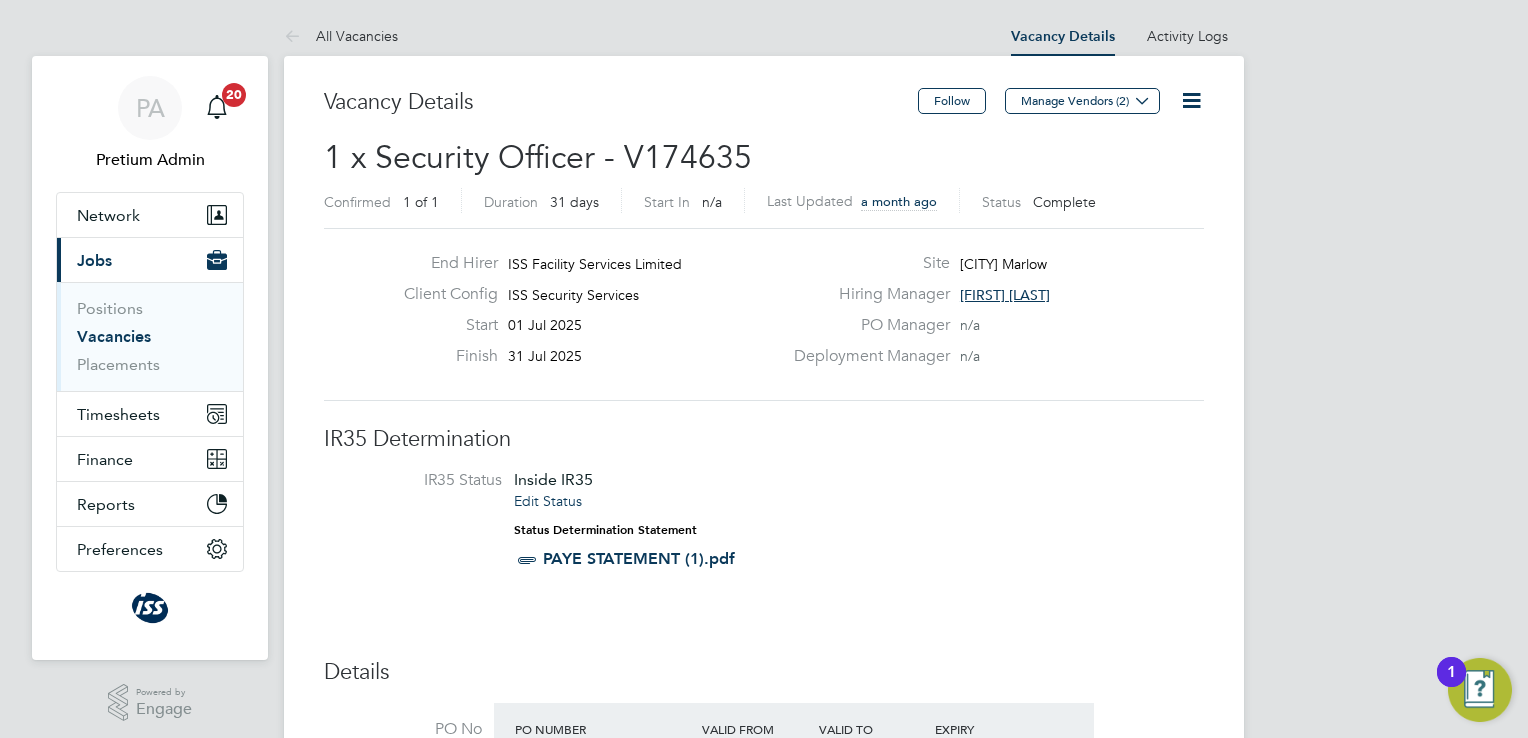 type 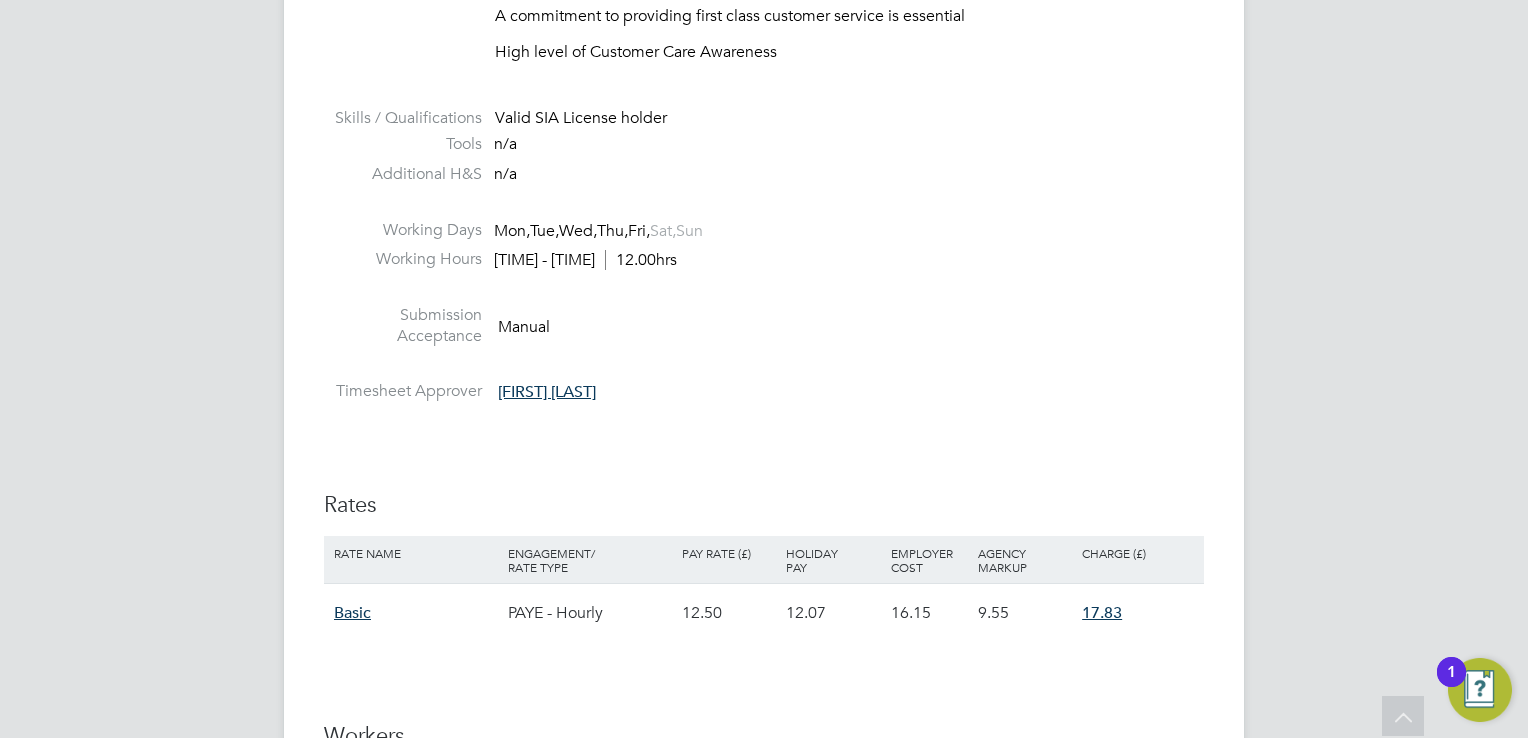 scroll, scrollTop: 1702, scrollLeft: 0, axis: vertical 